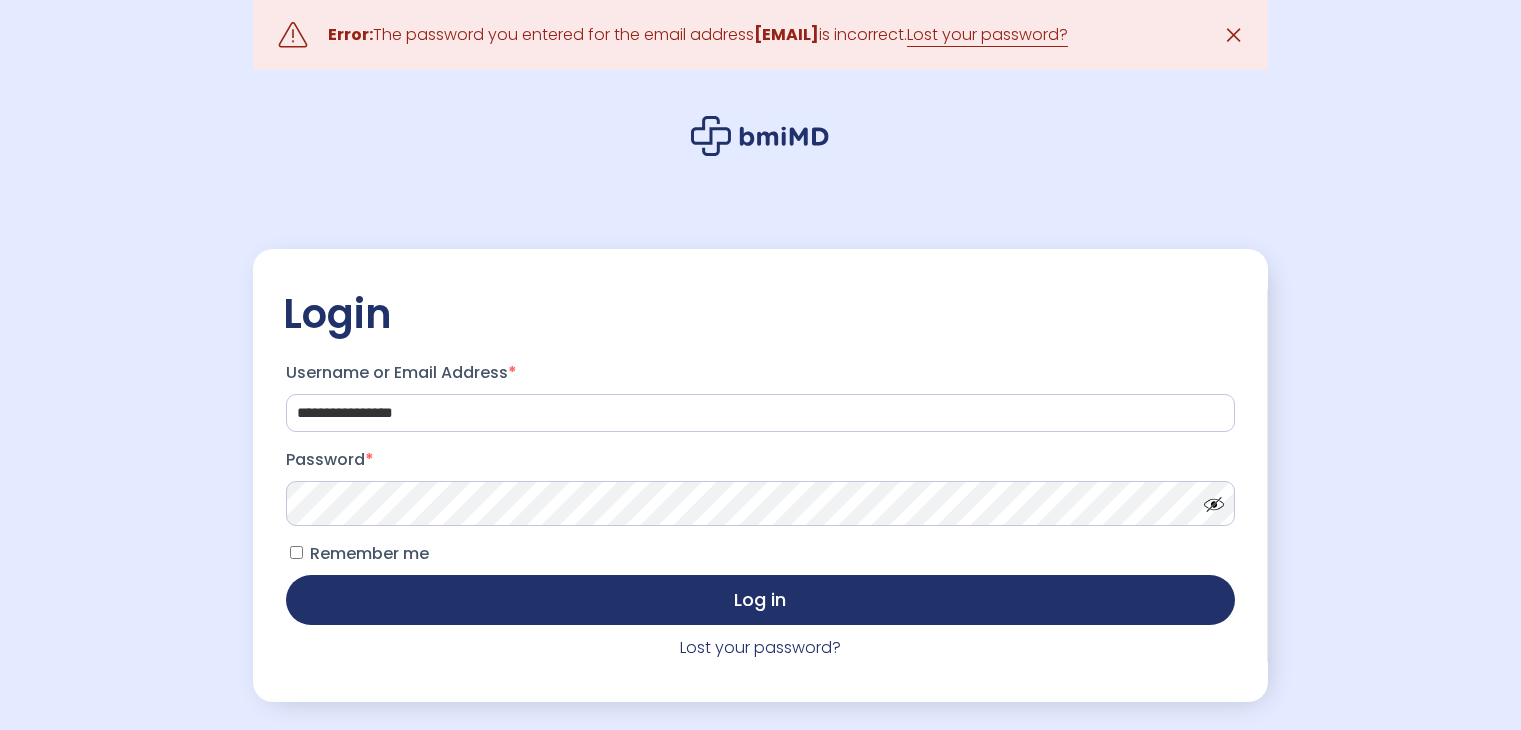 scroll, scrollTop: 0, scrollLeft: 0, axis: both 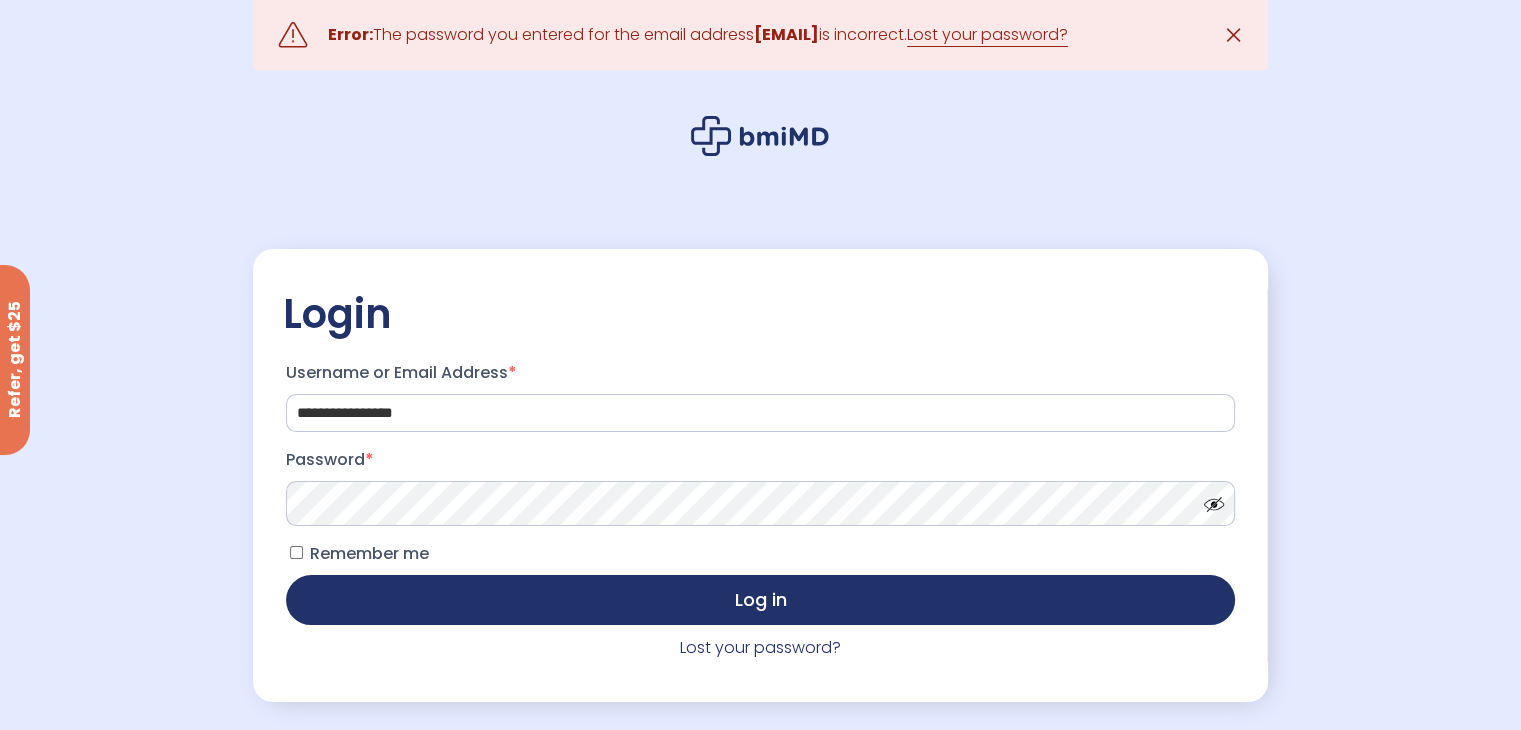 click at bounding box center [1209, 499] 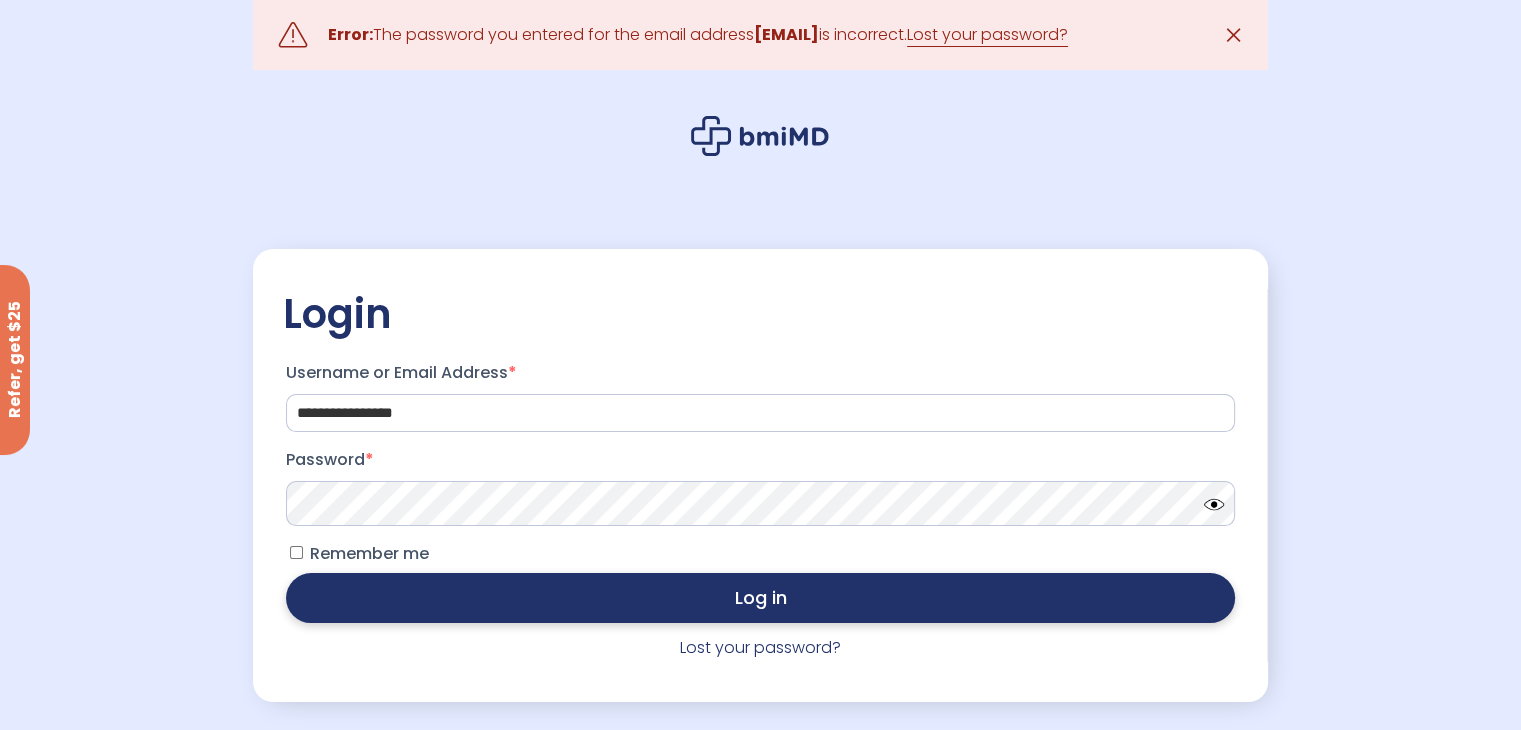 click on "Log in" at bounding box center (761, 598) 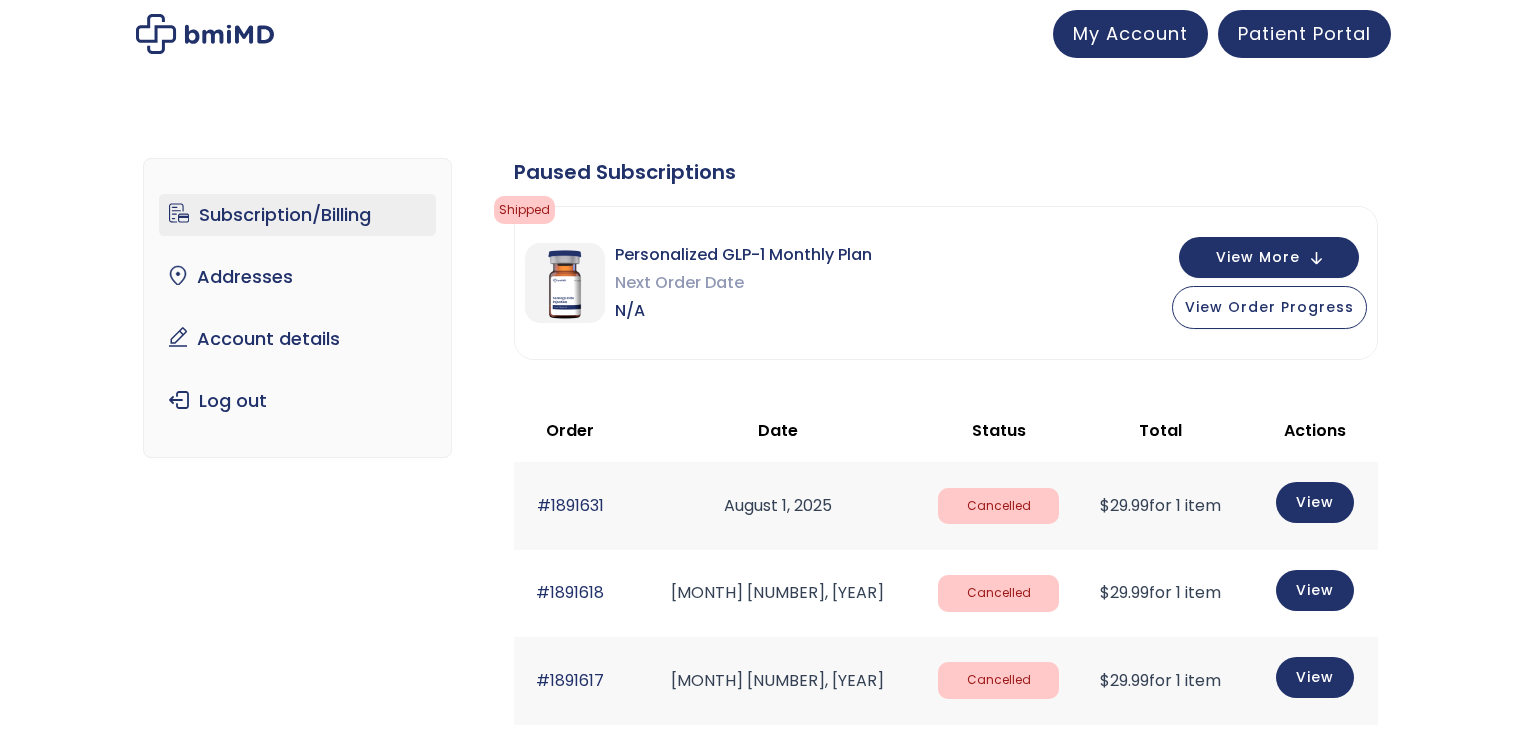 scroll, scrollTop: 0, scrollLeft: 0, axis: both 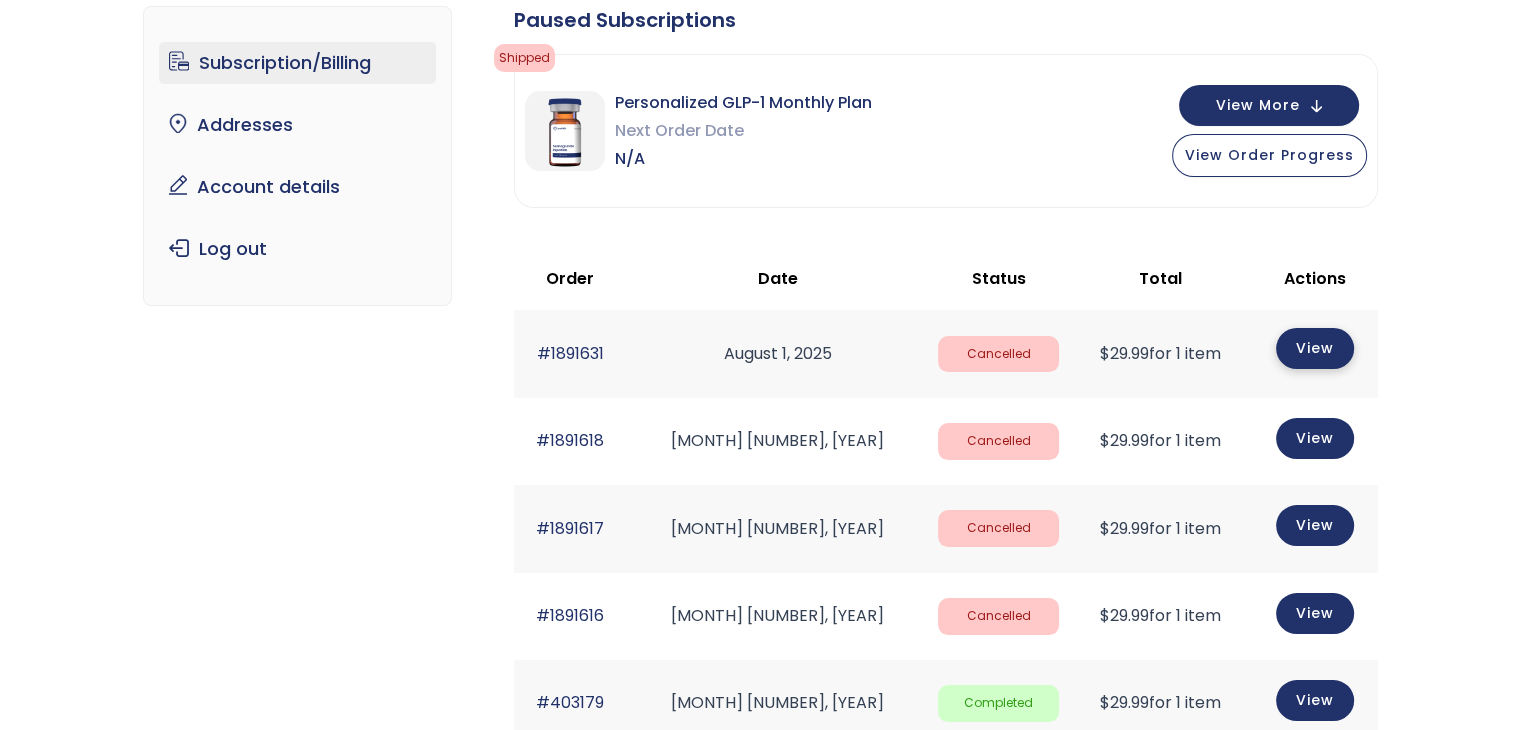 click on "View" 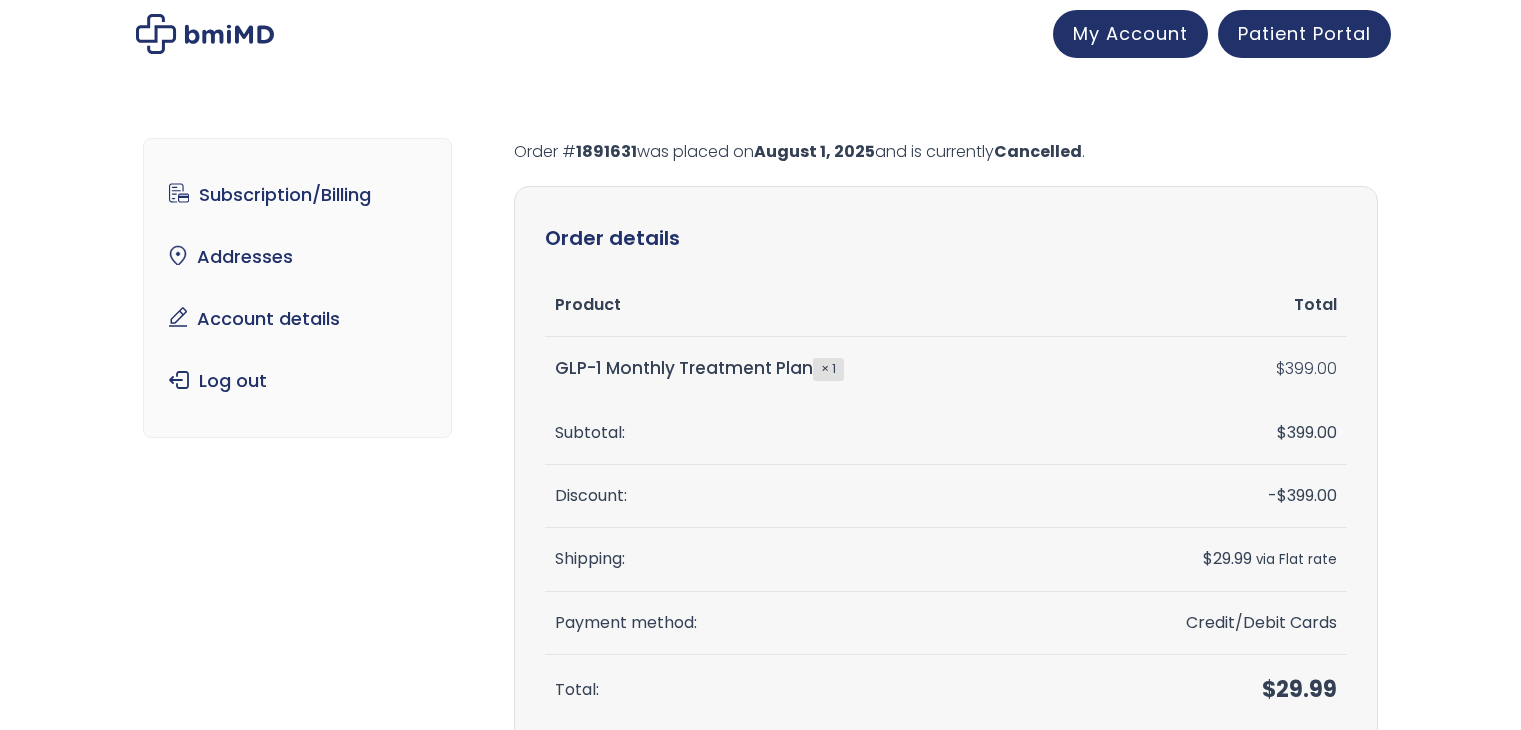 scroll, scrollTop: 0, scrollLeft: 0, axis: both 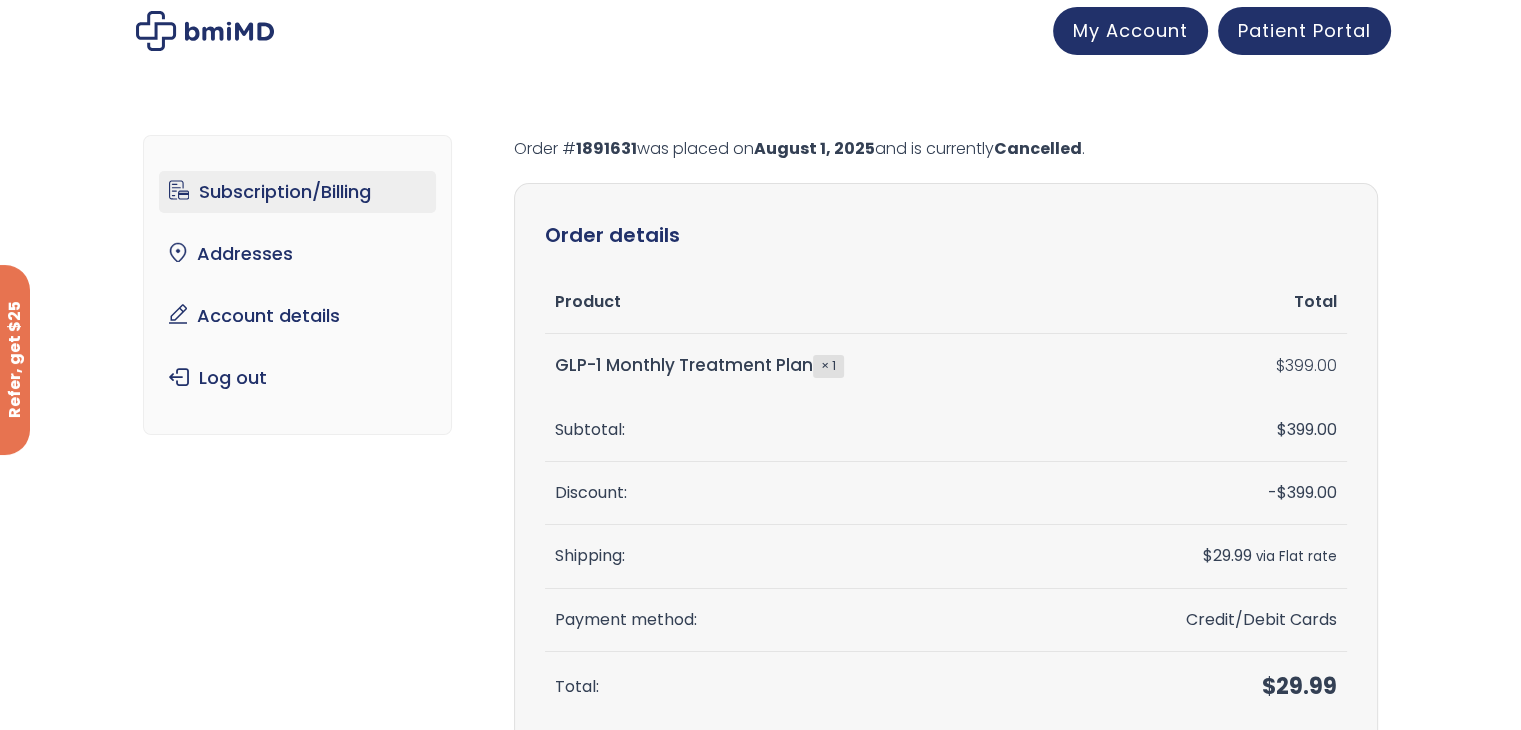 click on "Subscription/Billing" at bounding box center (297, 192) 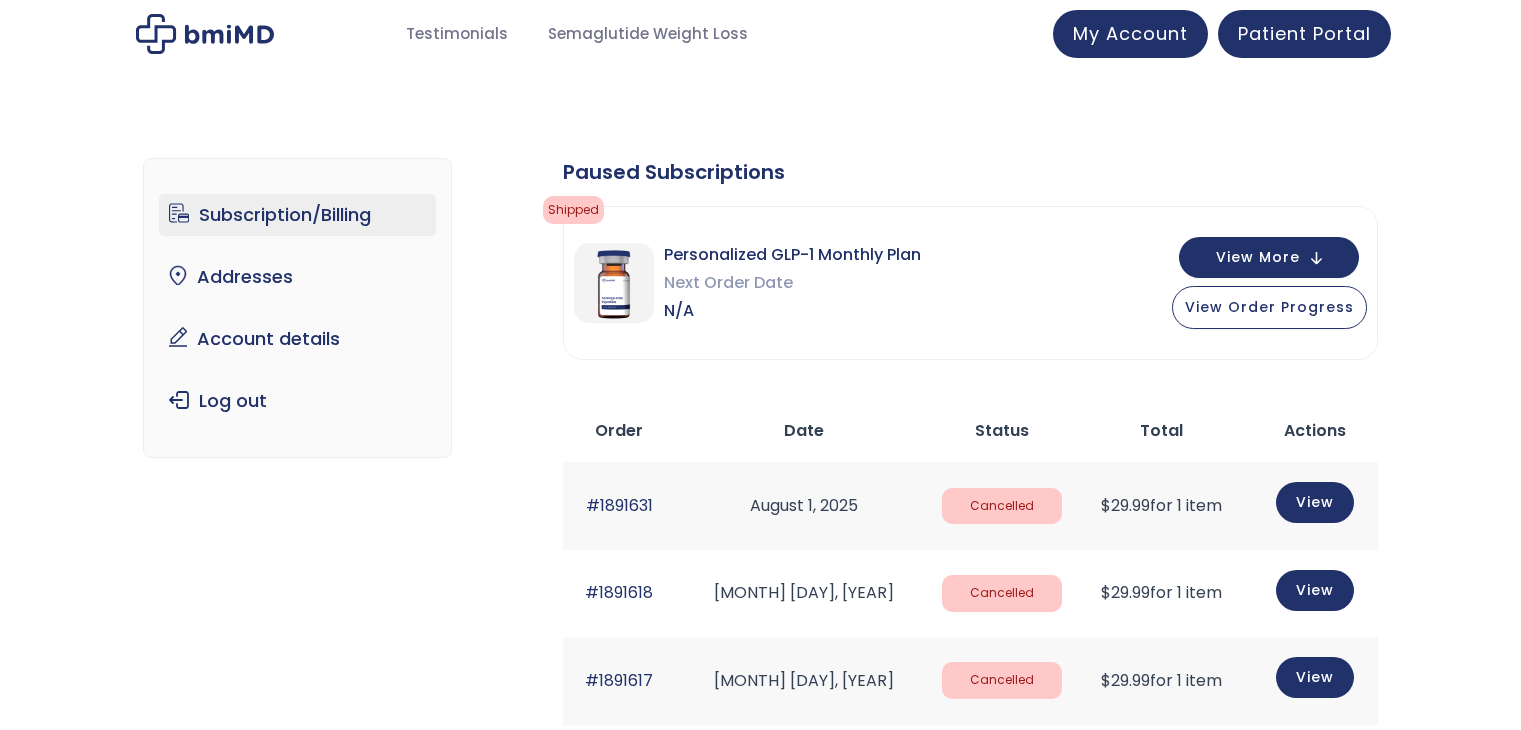 scroll, scrollTop: 0, scrollLeft: 0, axis: both 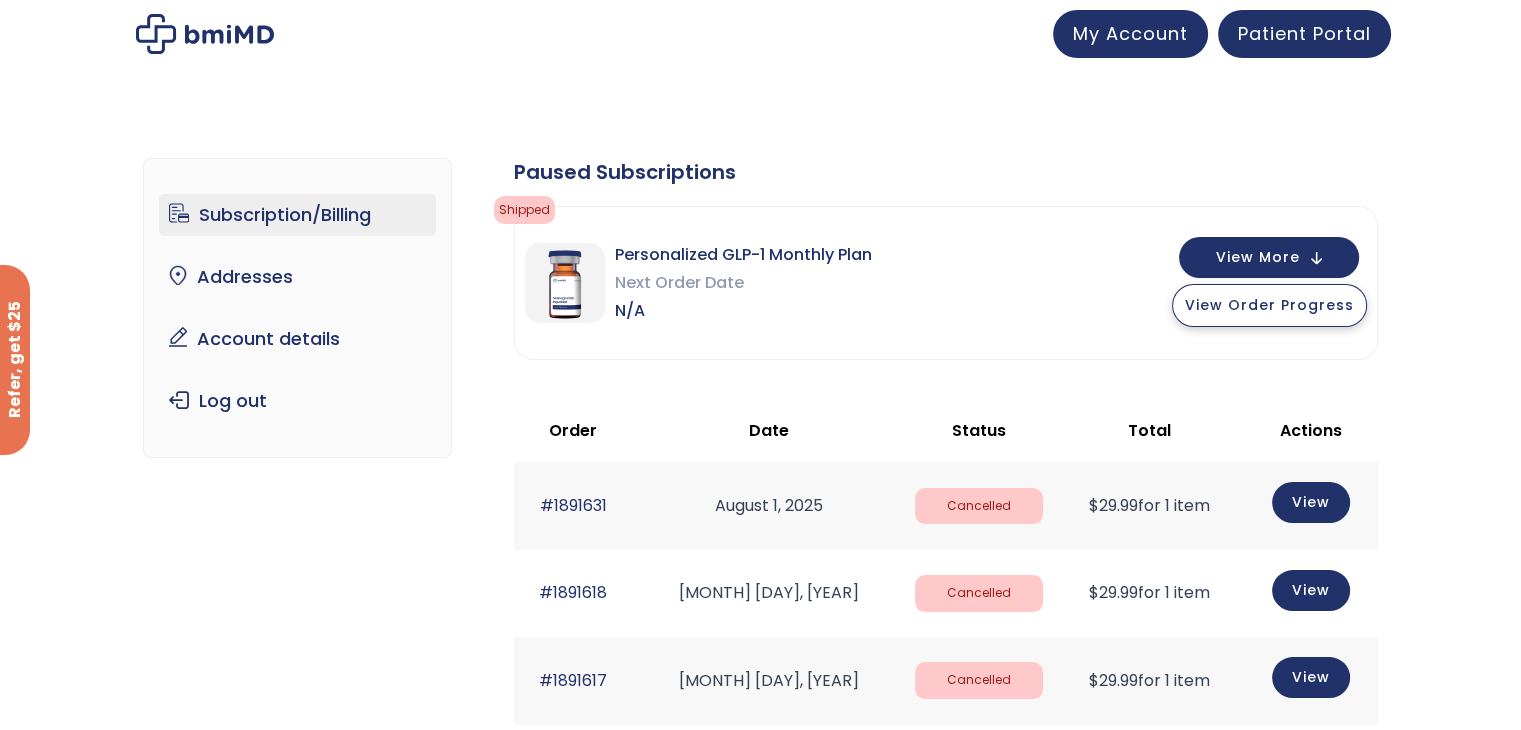 click on "View Order Progress" at bounding box center (1269, 305) 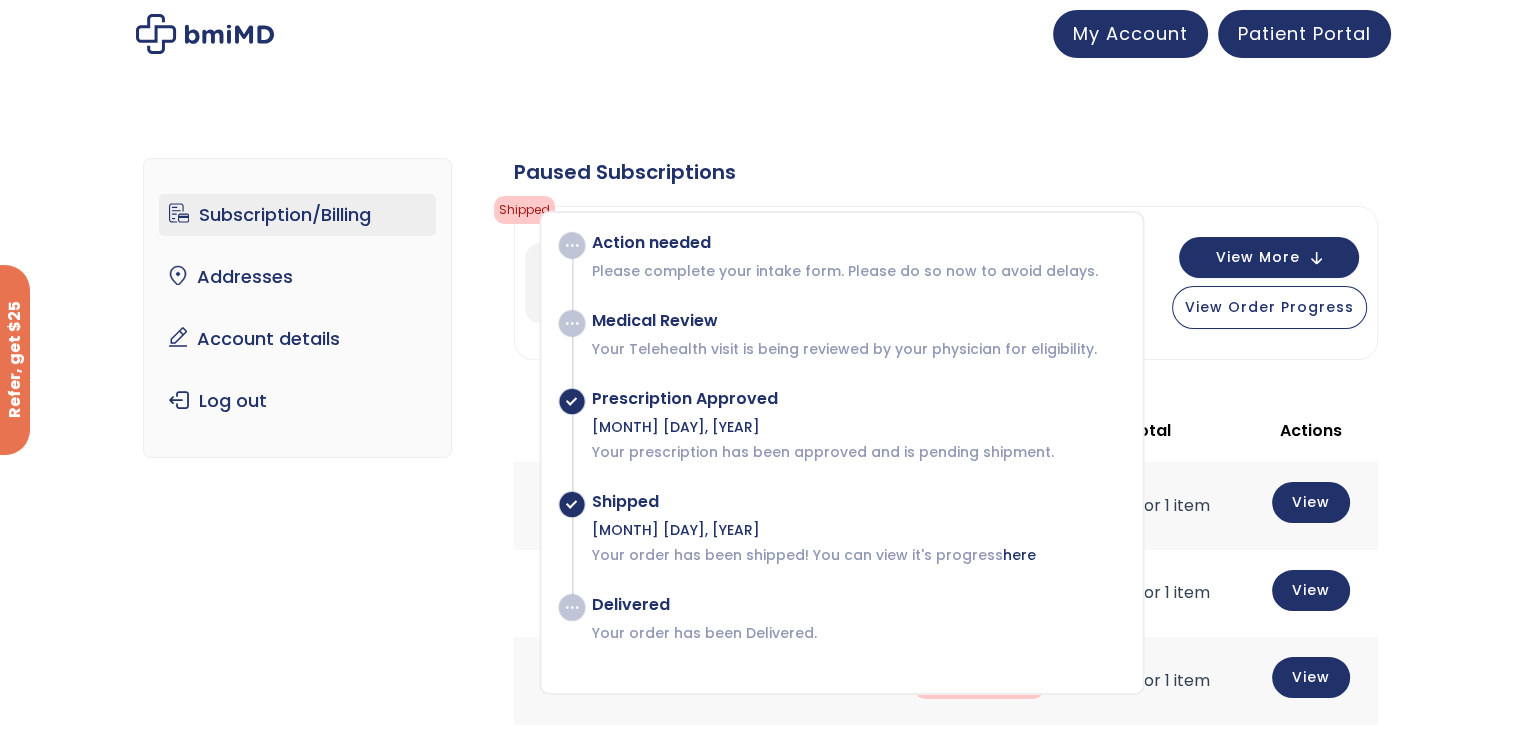 click on "Paused Subscriptions" 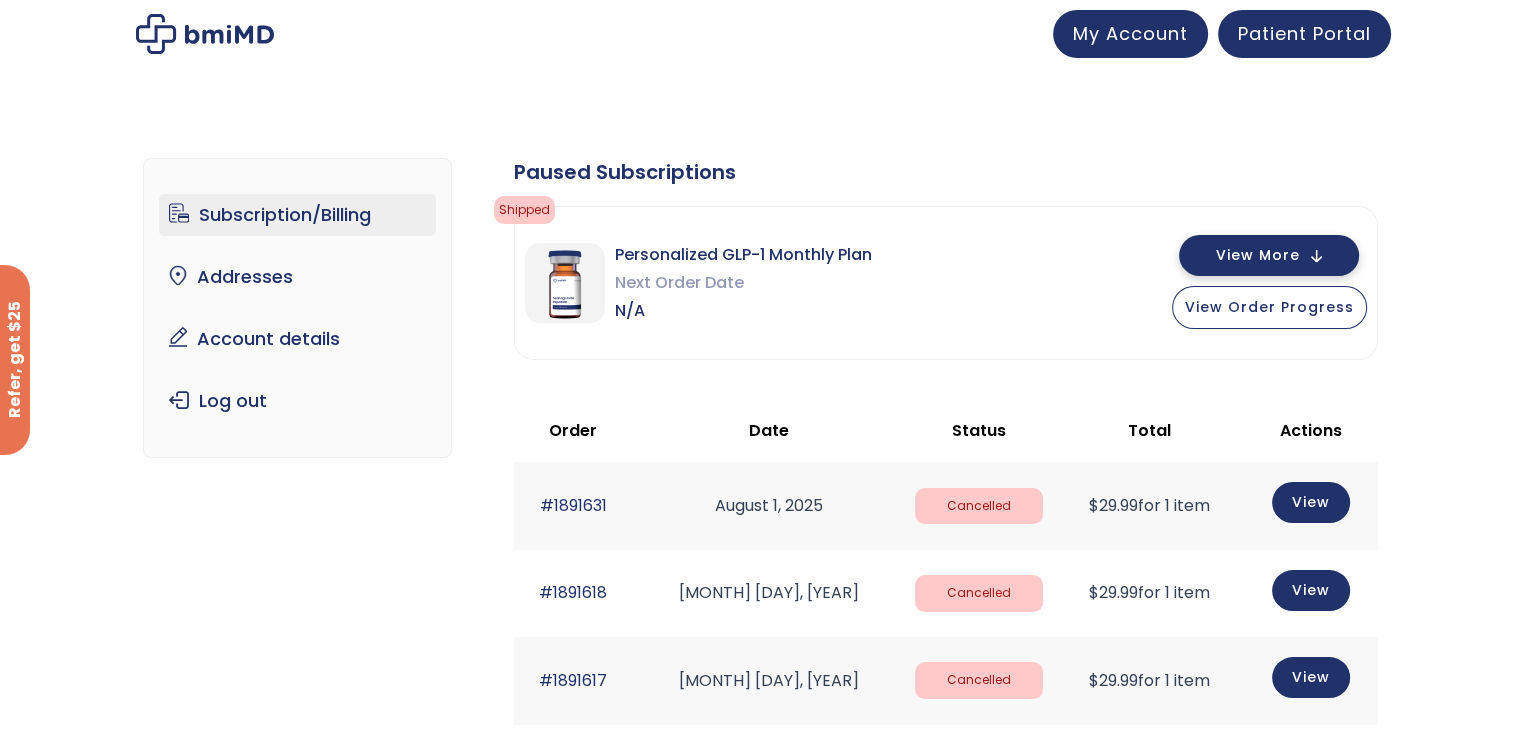 click on "View More" at bounding box center (1258, 255) 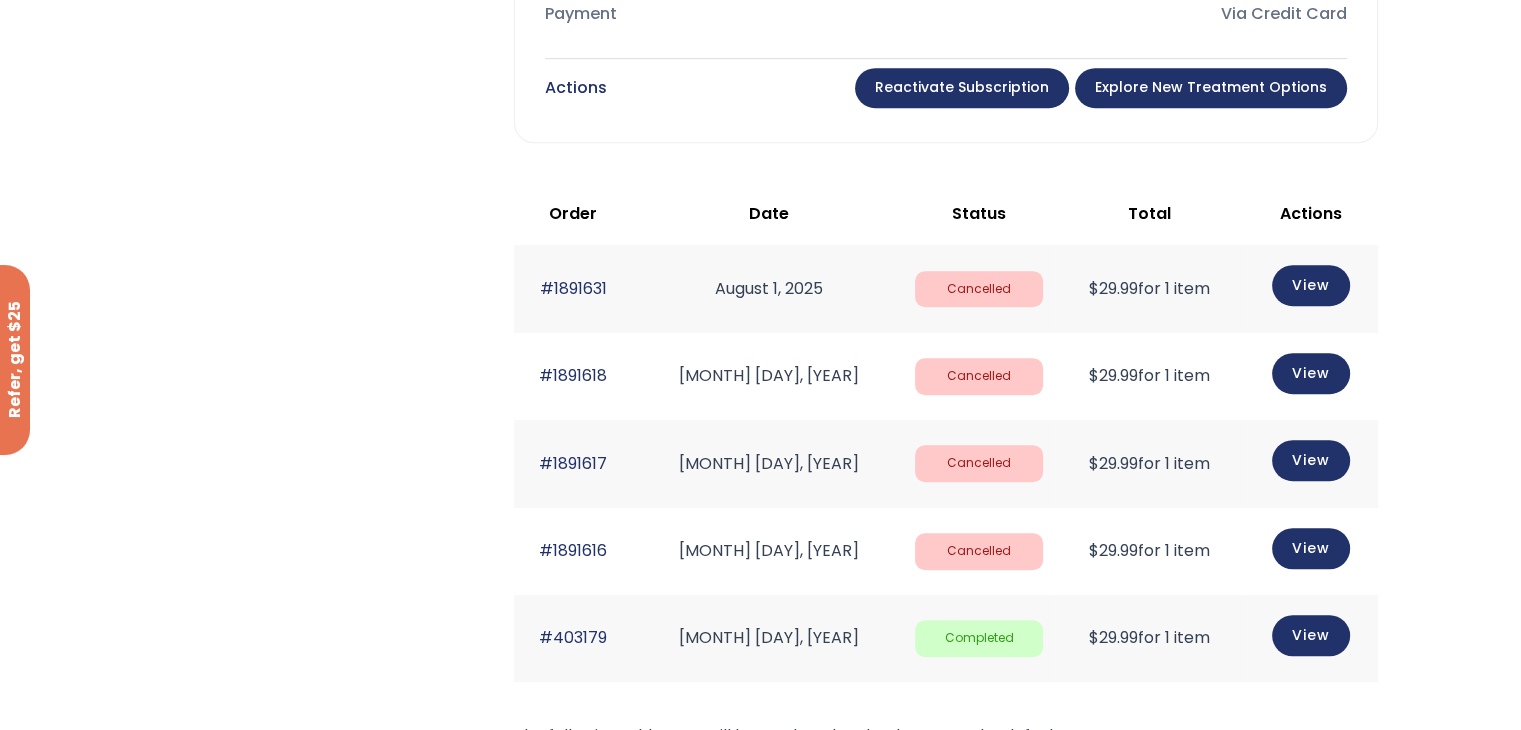 scroll, scrollTop: 961, scrollLeft: 0, axis: vertical 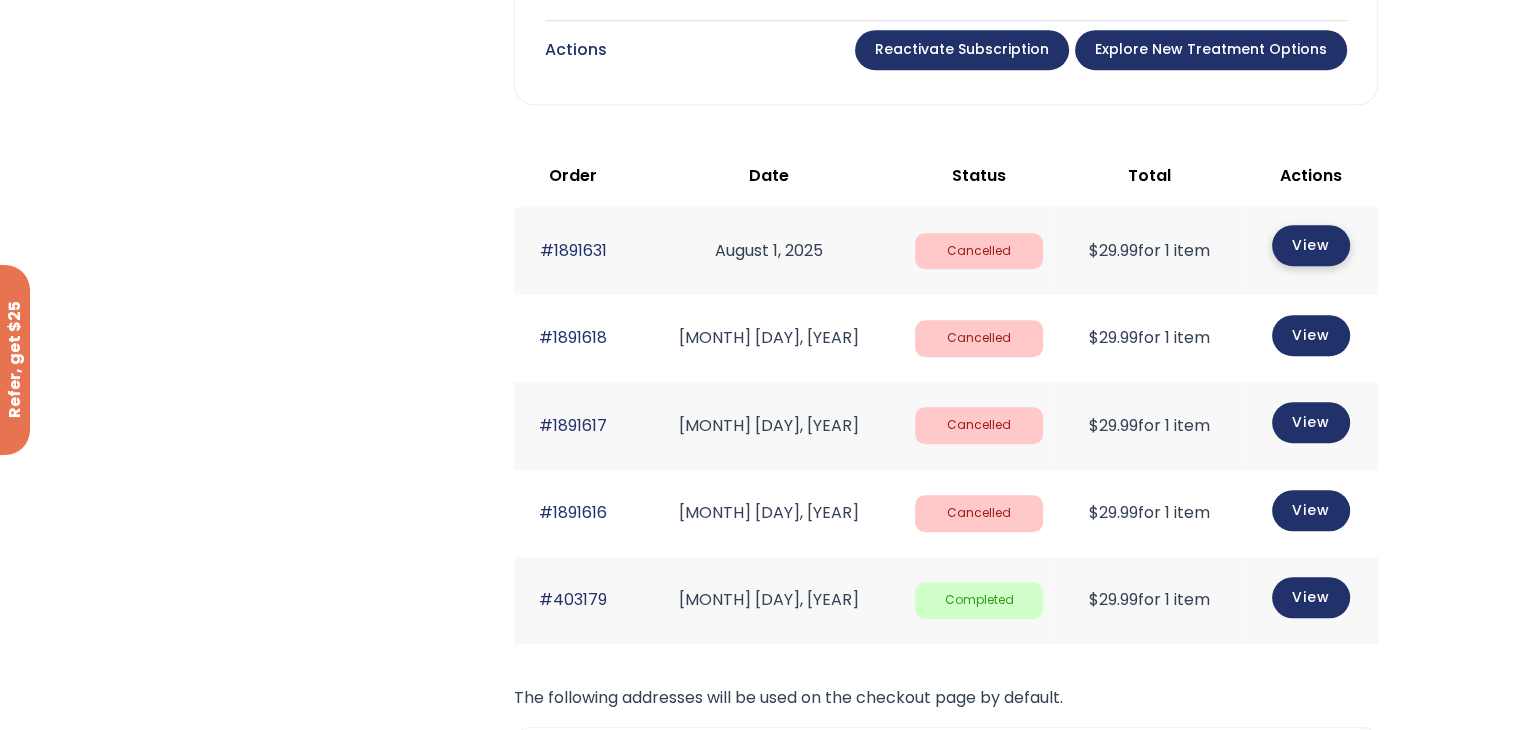 click on "View" 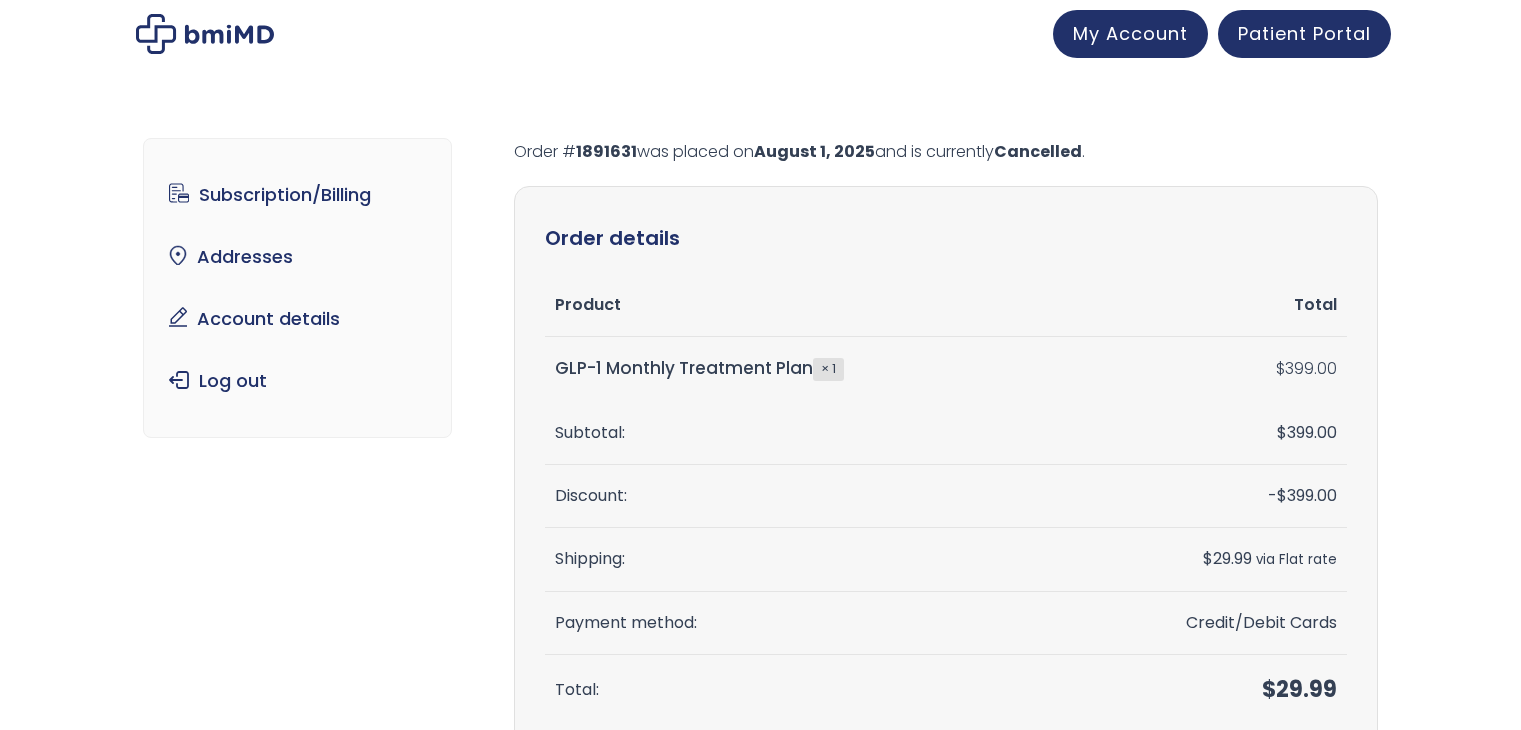 scroll, scrollTop: 0, scrollLeft: 0, axis: both 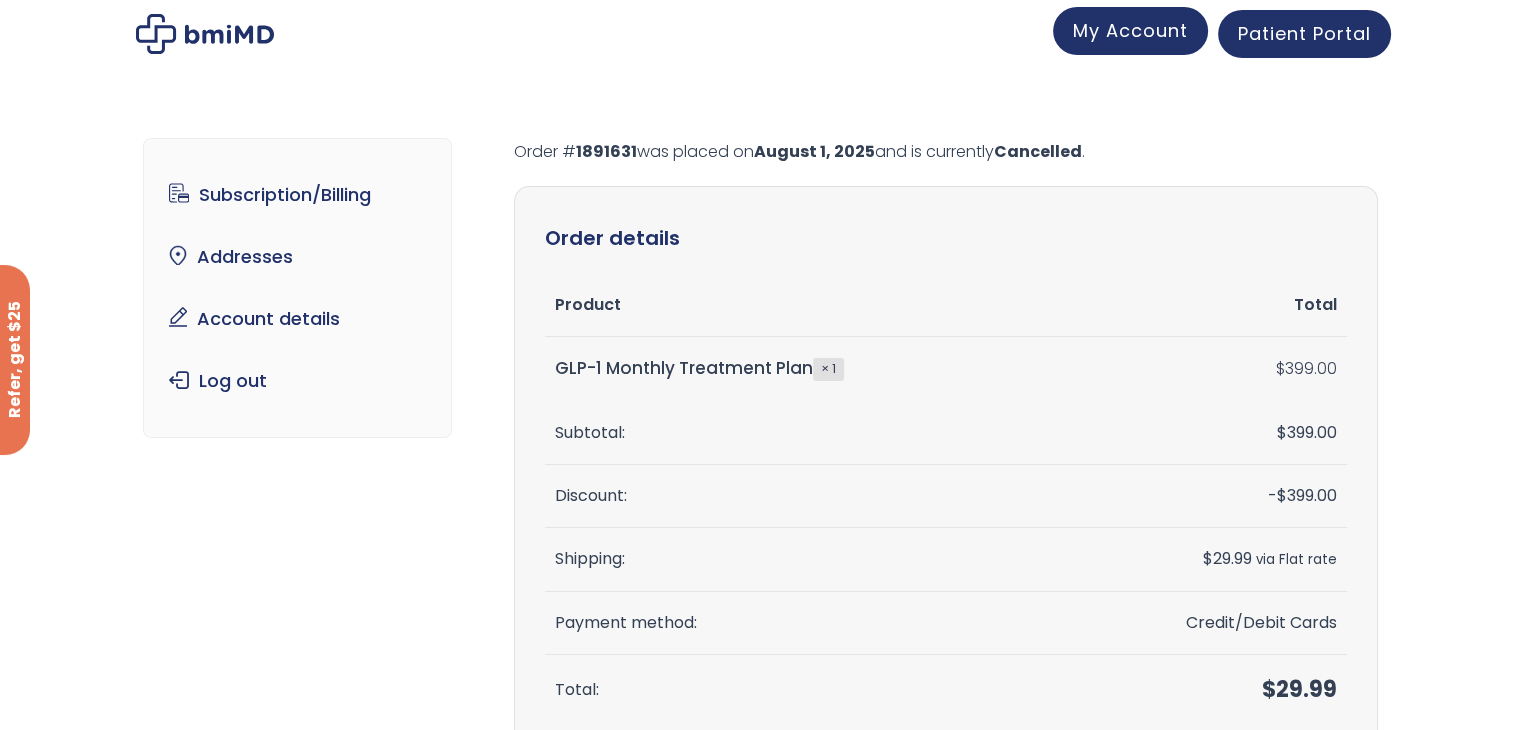 click on "My Account" at bounding box center (1130, 30) 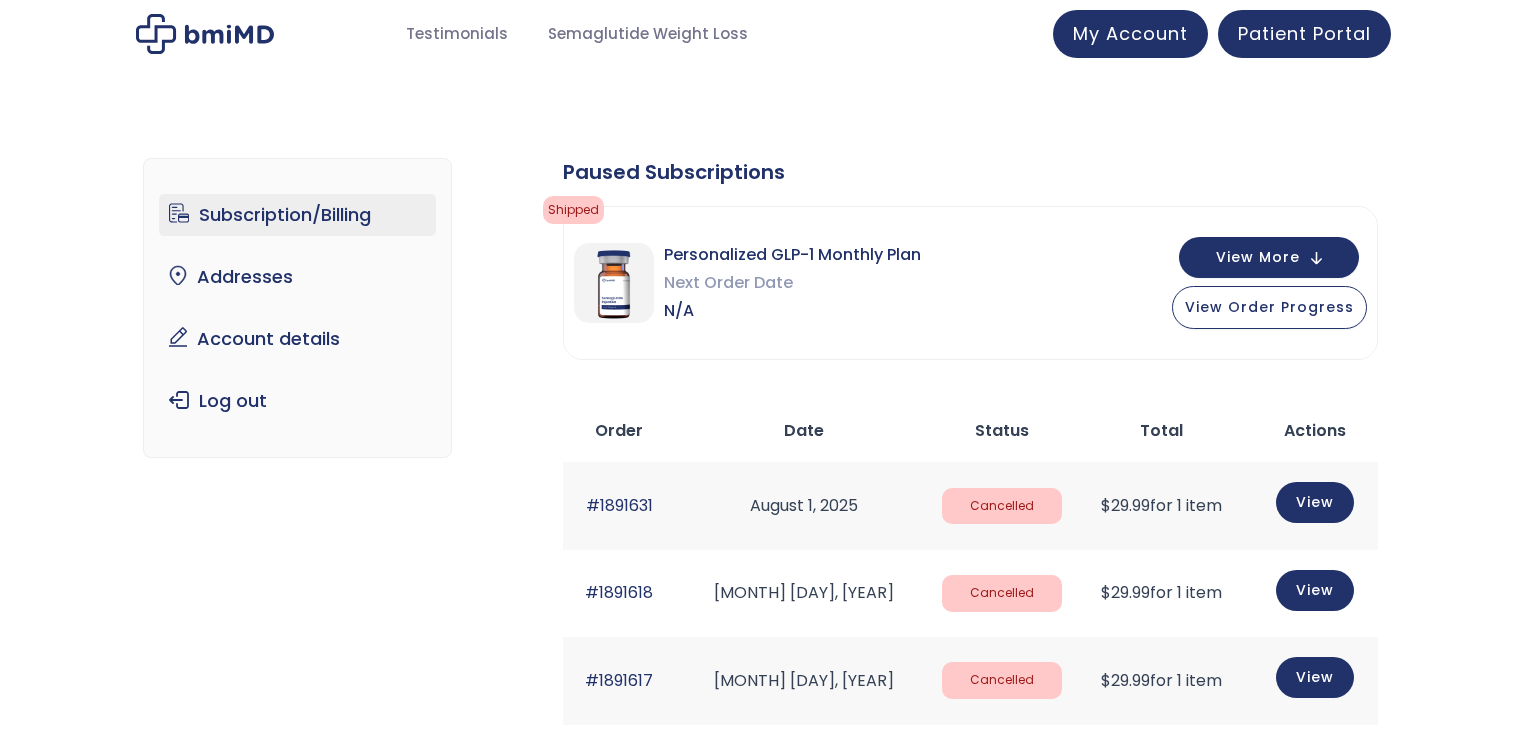 scroll, scrollTop: 0, scrollLeft: 0, axis: both 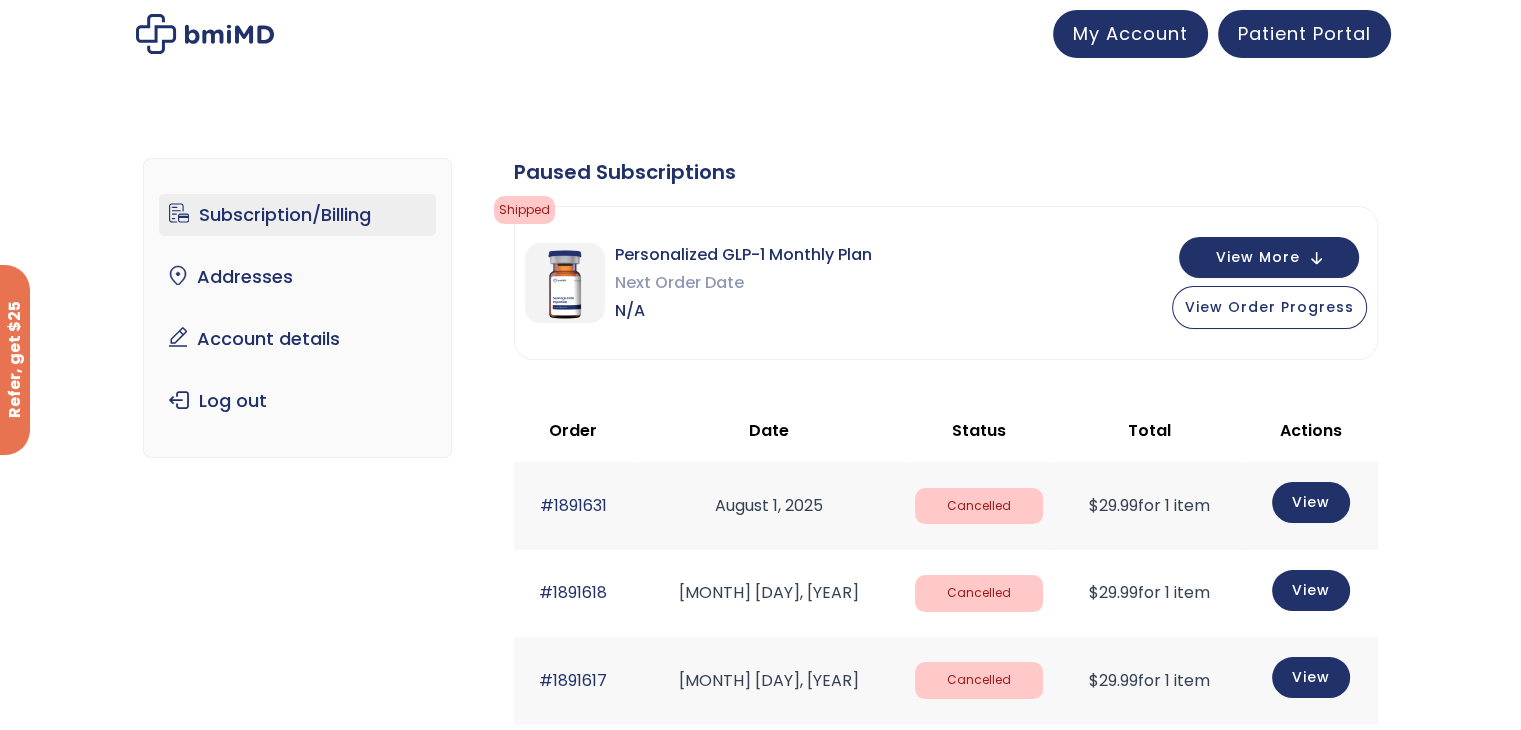 click at bounding box center (205, 34) 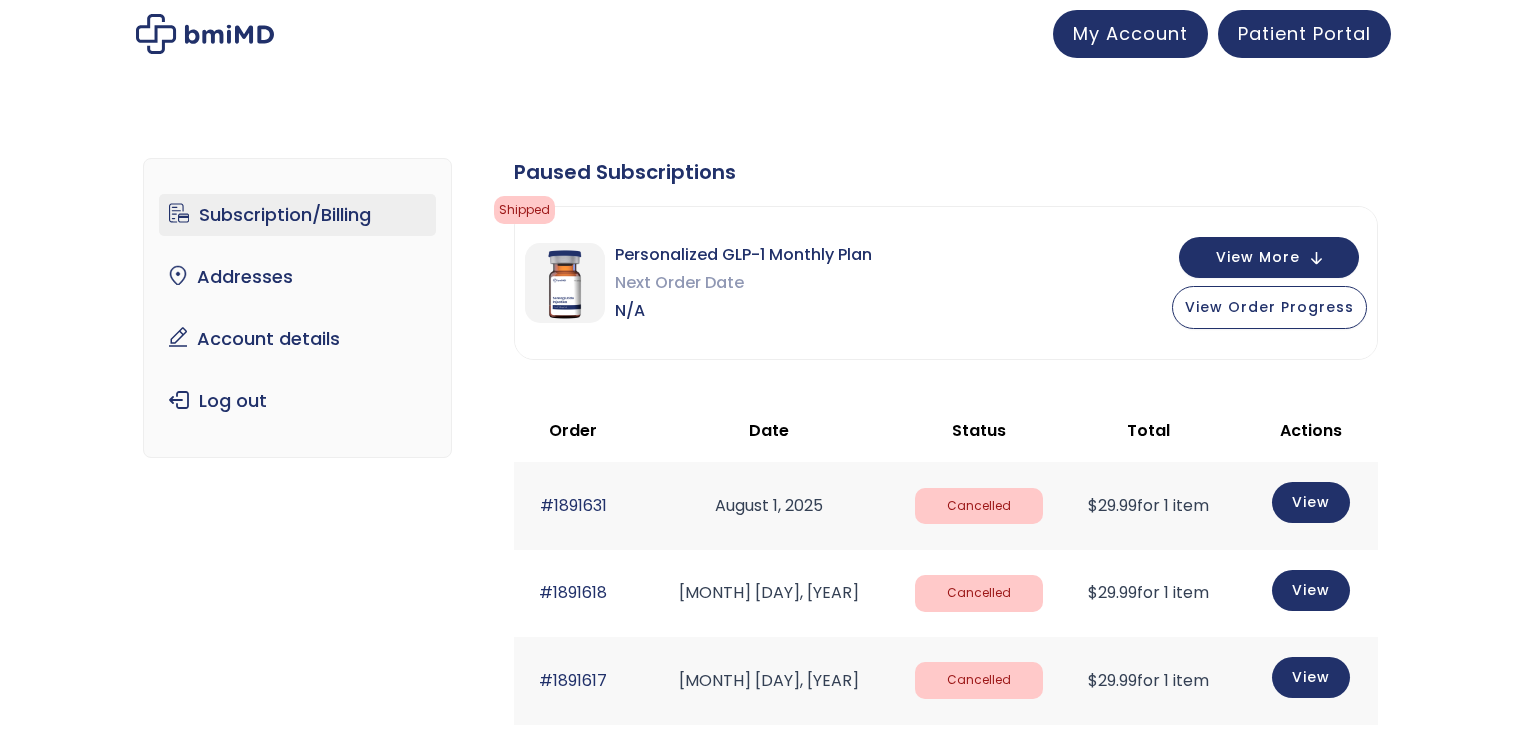 scroll, scrollTop: 0, scrollLeft: 0, axis: both 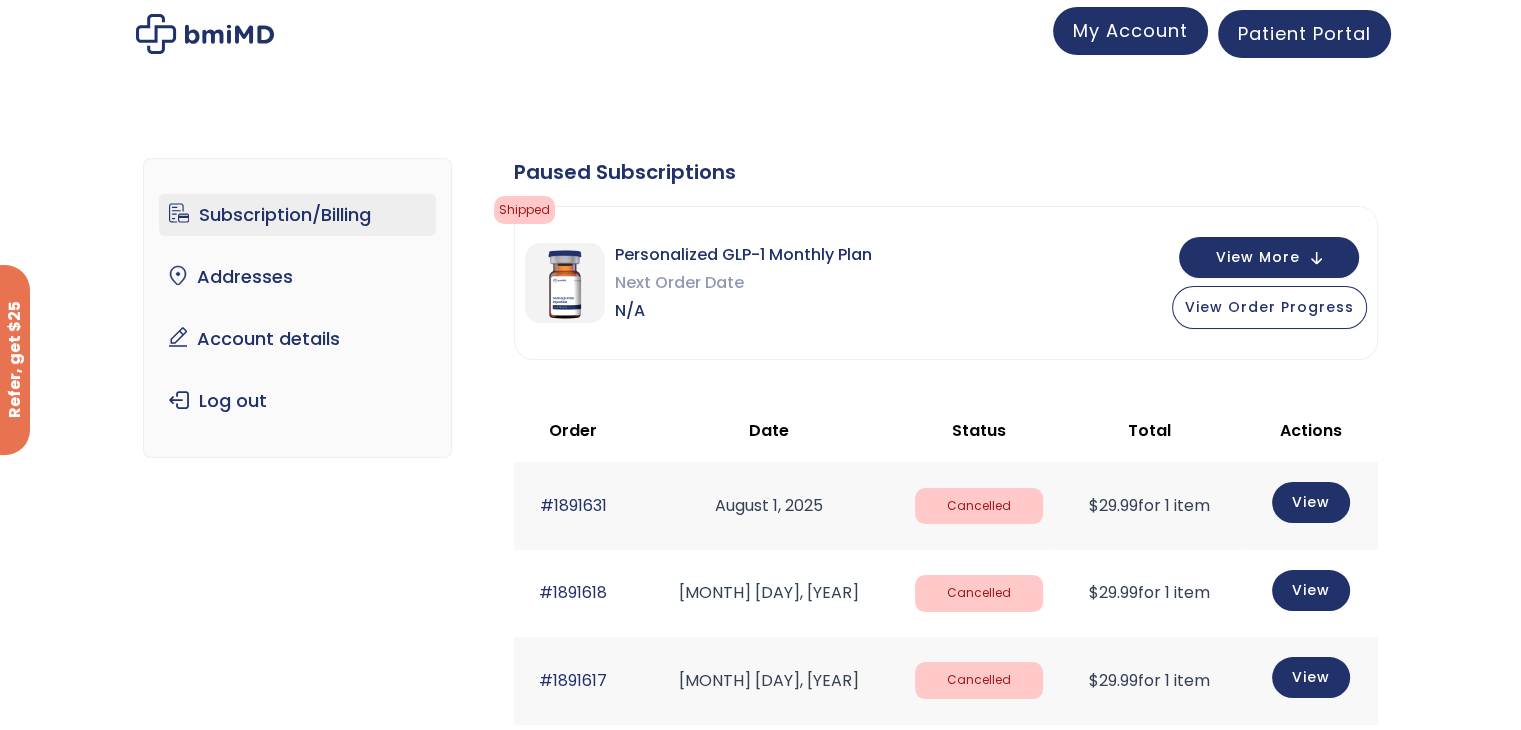 click on "My Account" at bounding box center (1130, 30) 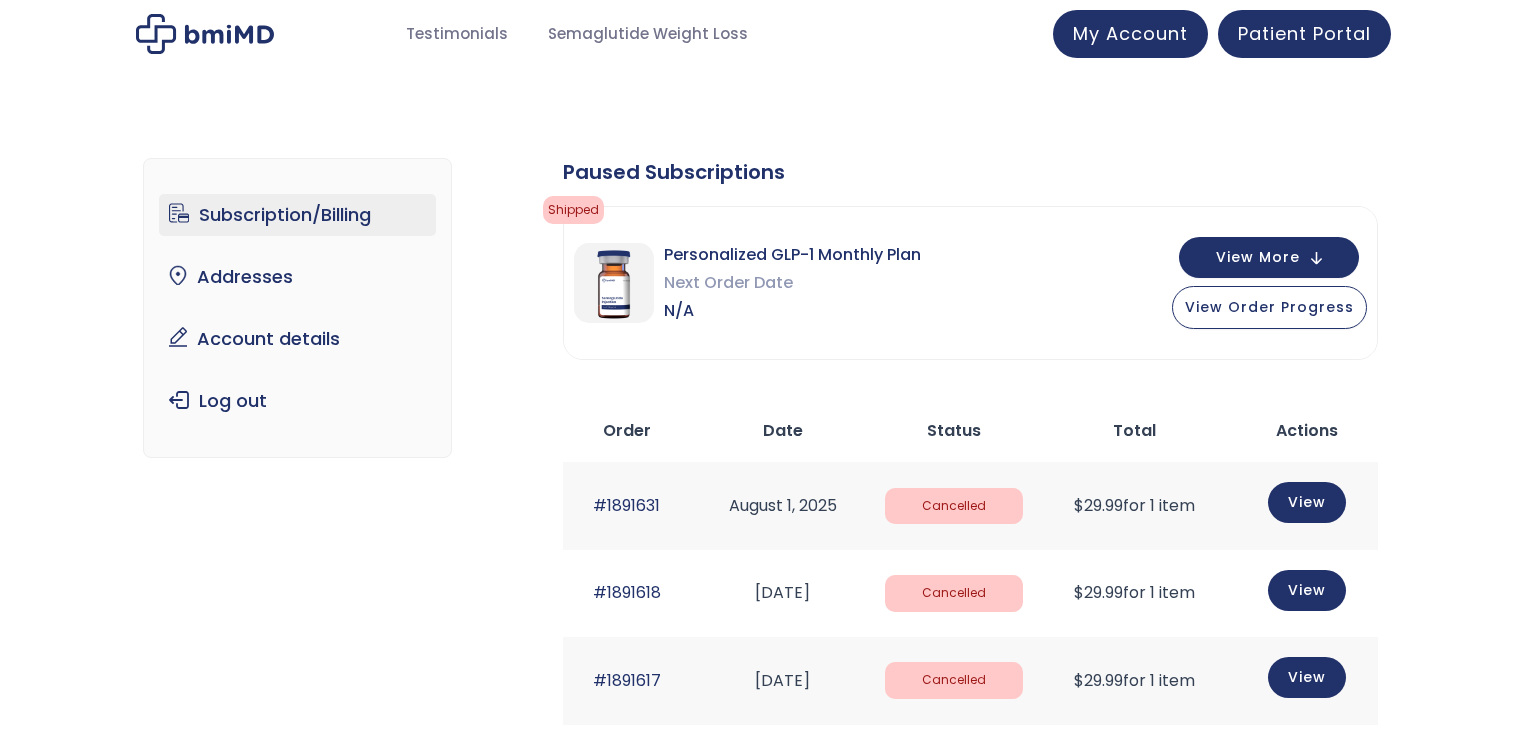 scroll, scrollTop: 0, scrollLeft: 0, axis: both 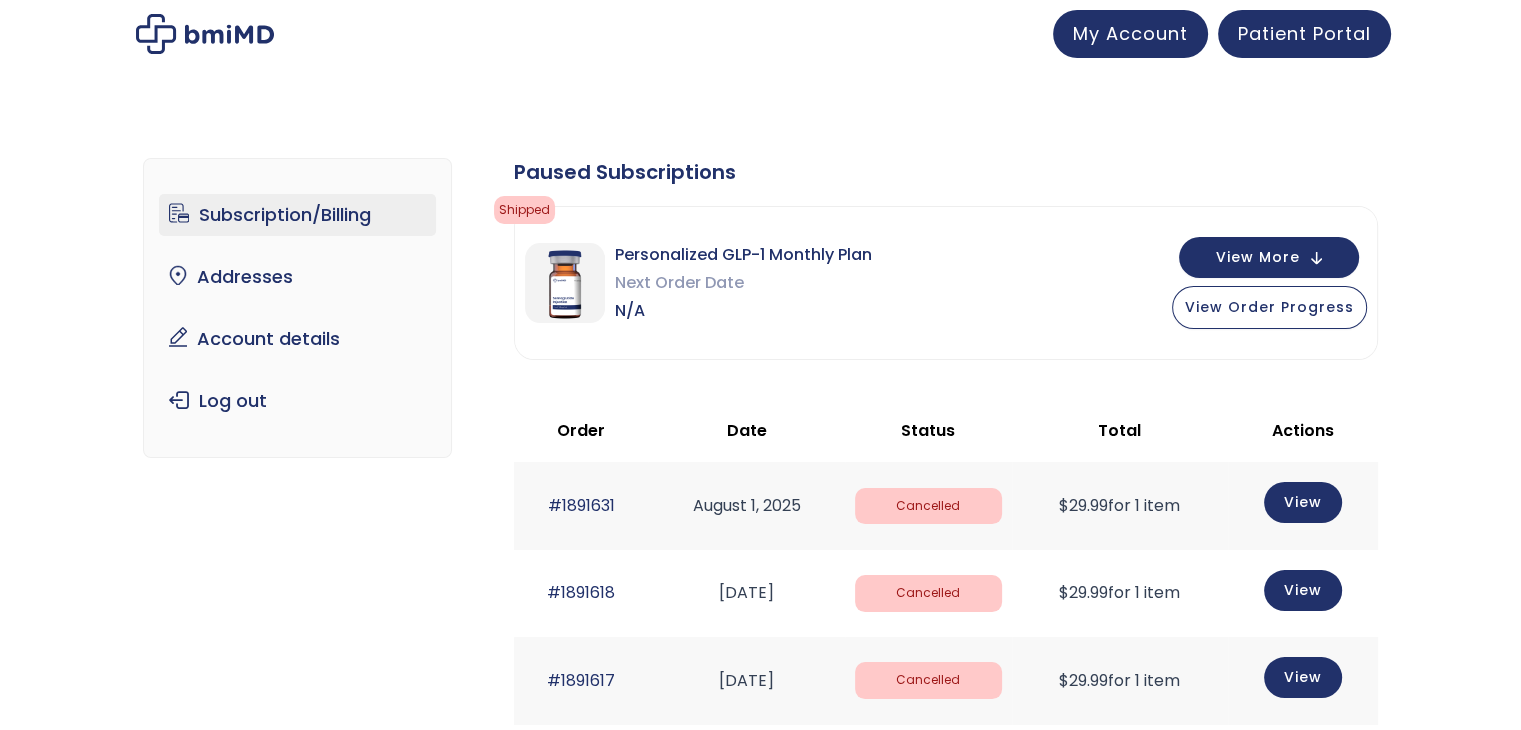 click at bounding box center [205, 34] 